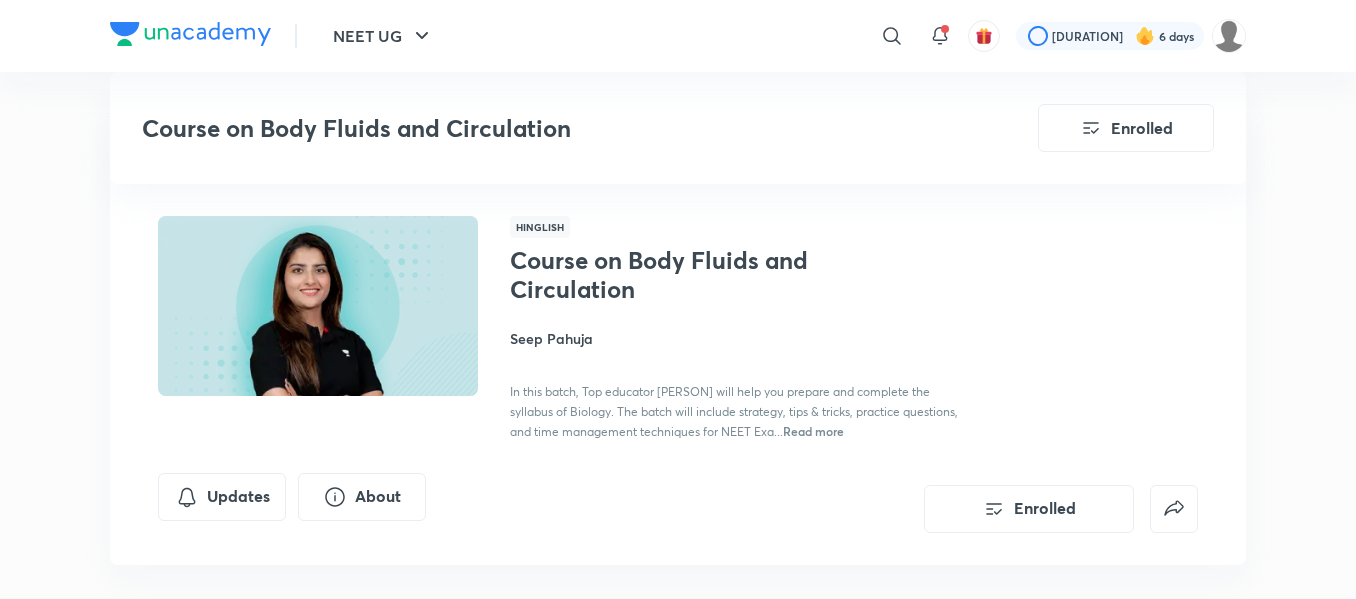 scroll, scrollTop: 1635, scrollLeft: 0, axis: vertical 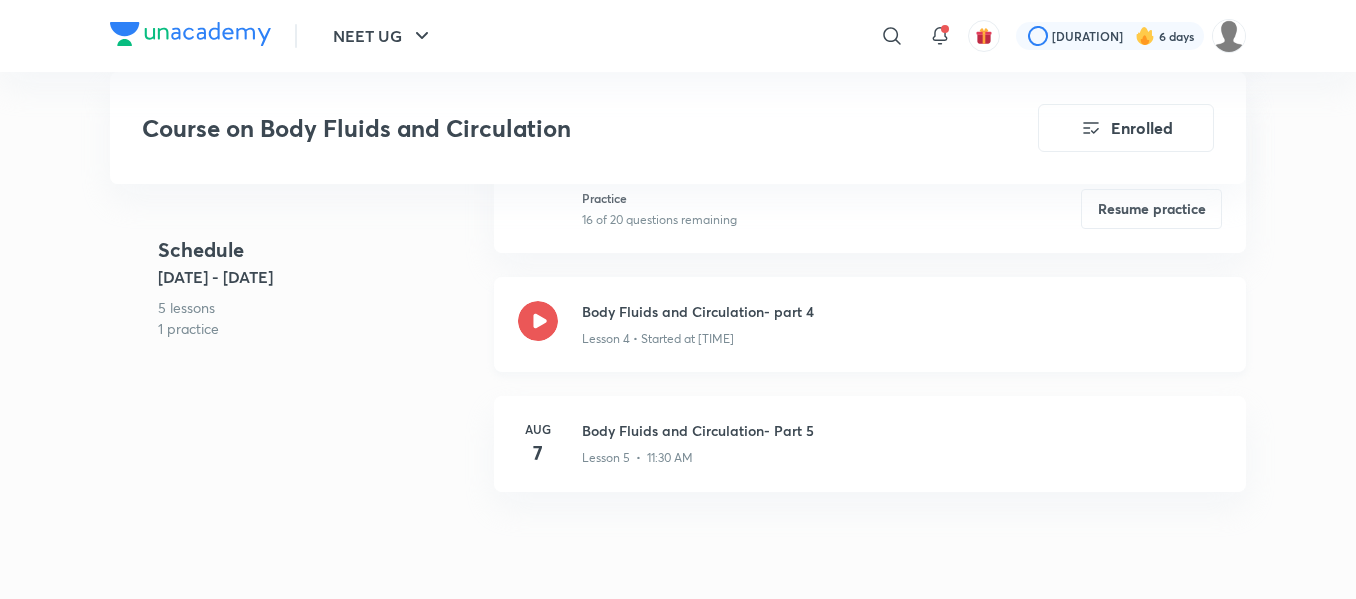 click 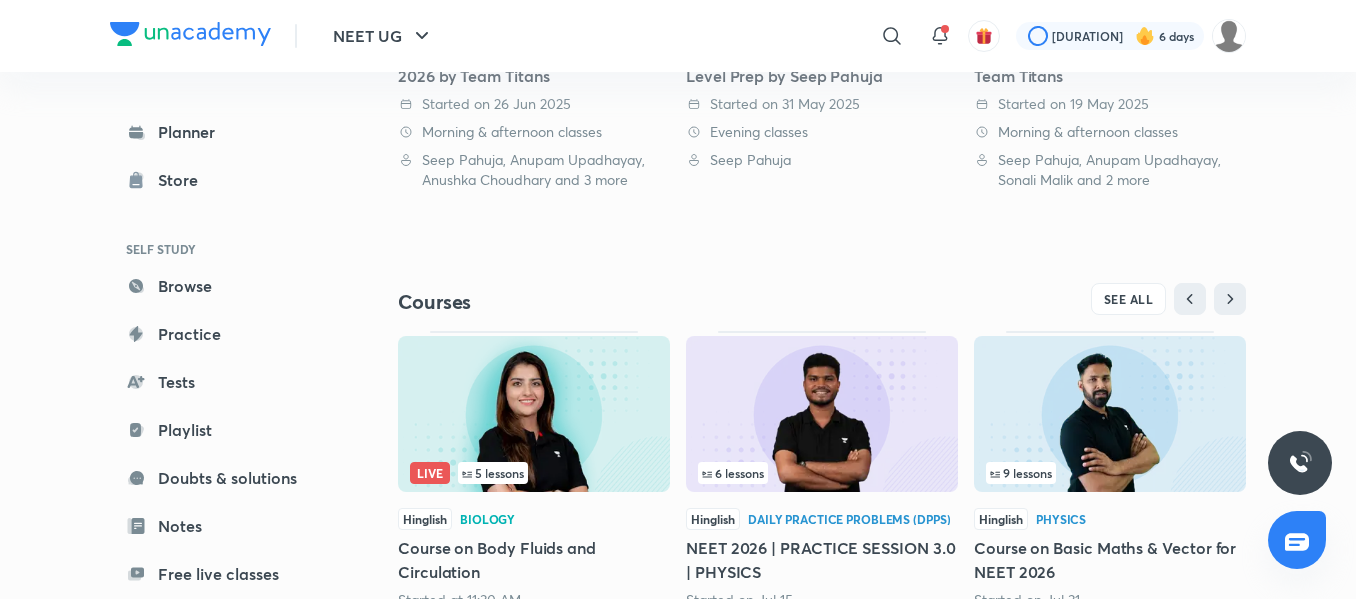 scroll, scrollTop: 574, scrollLeft: 0, axis: vertical 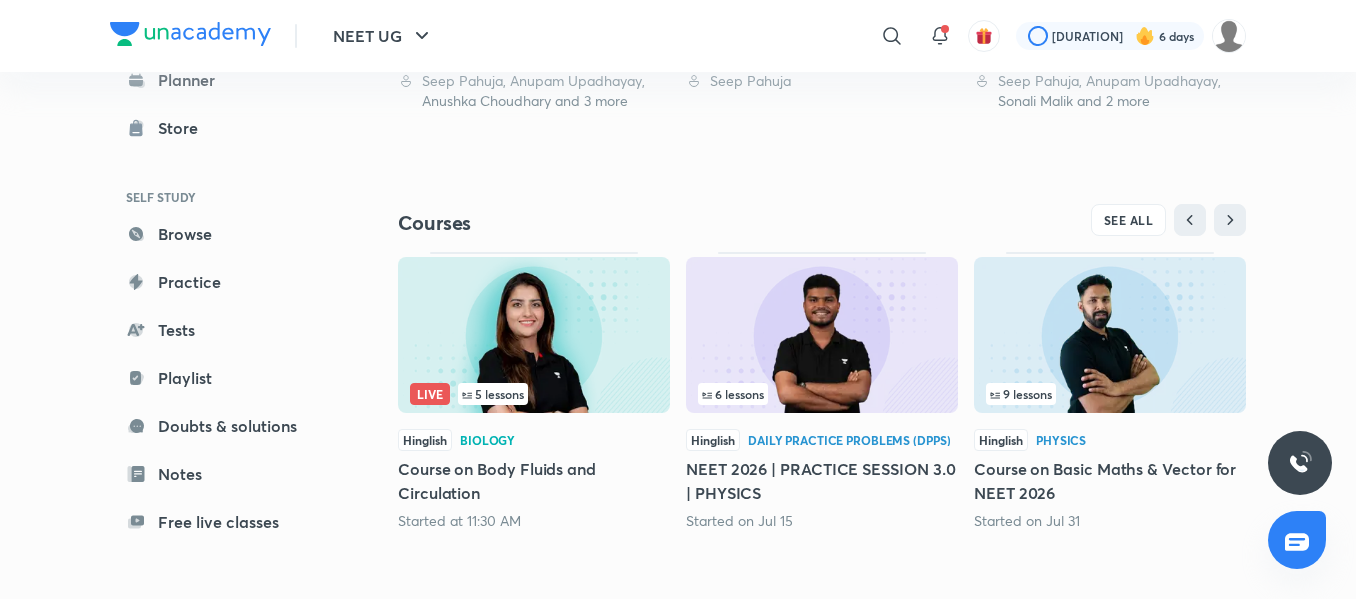 click at bounding box center (534, 335) 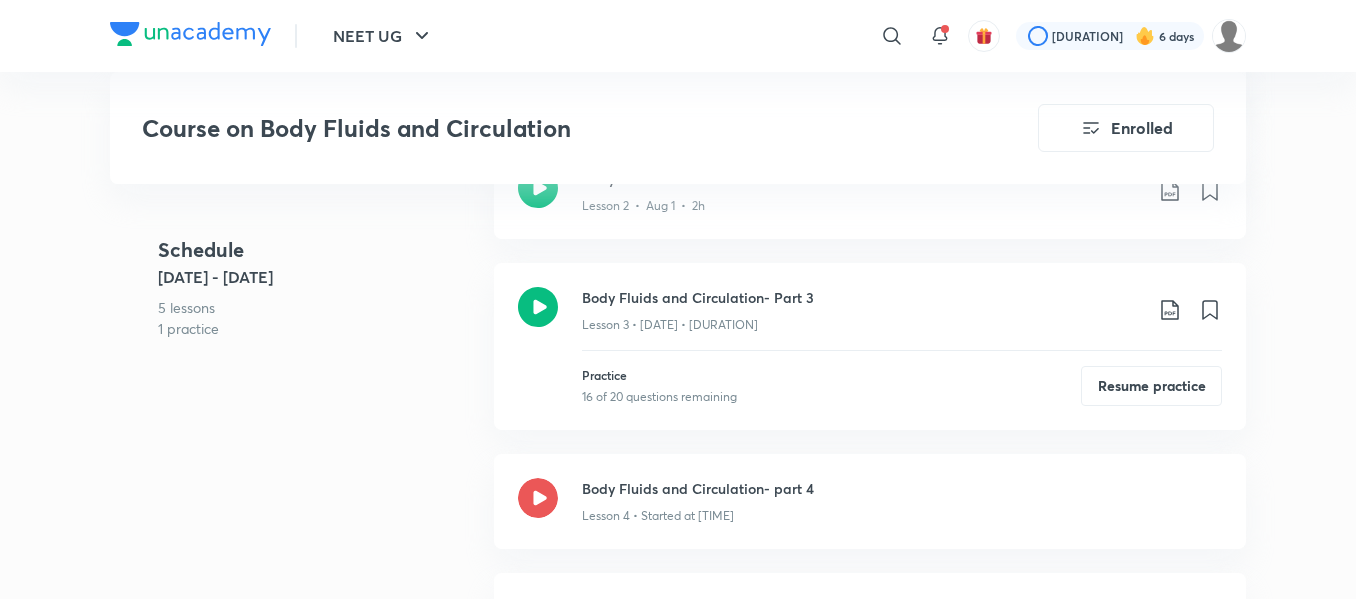 scroll, scrollTop: 1279, scrollLeft: 0, axis: vertical 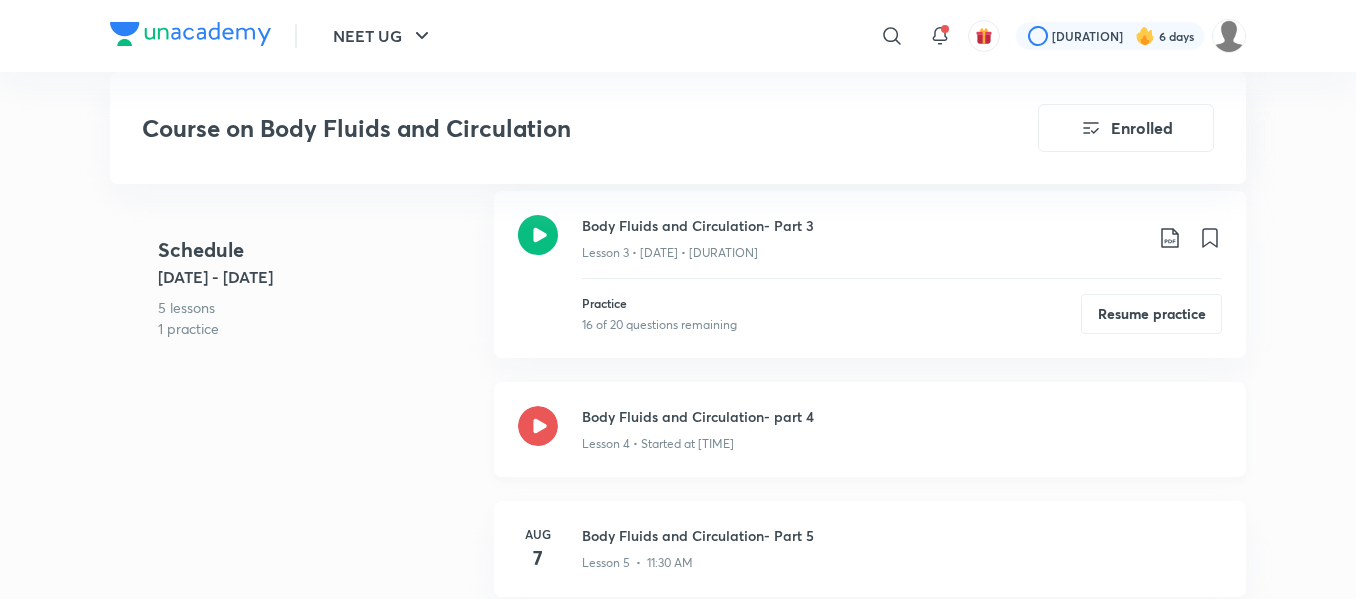 click 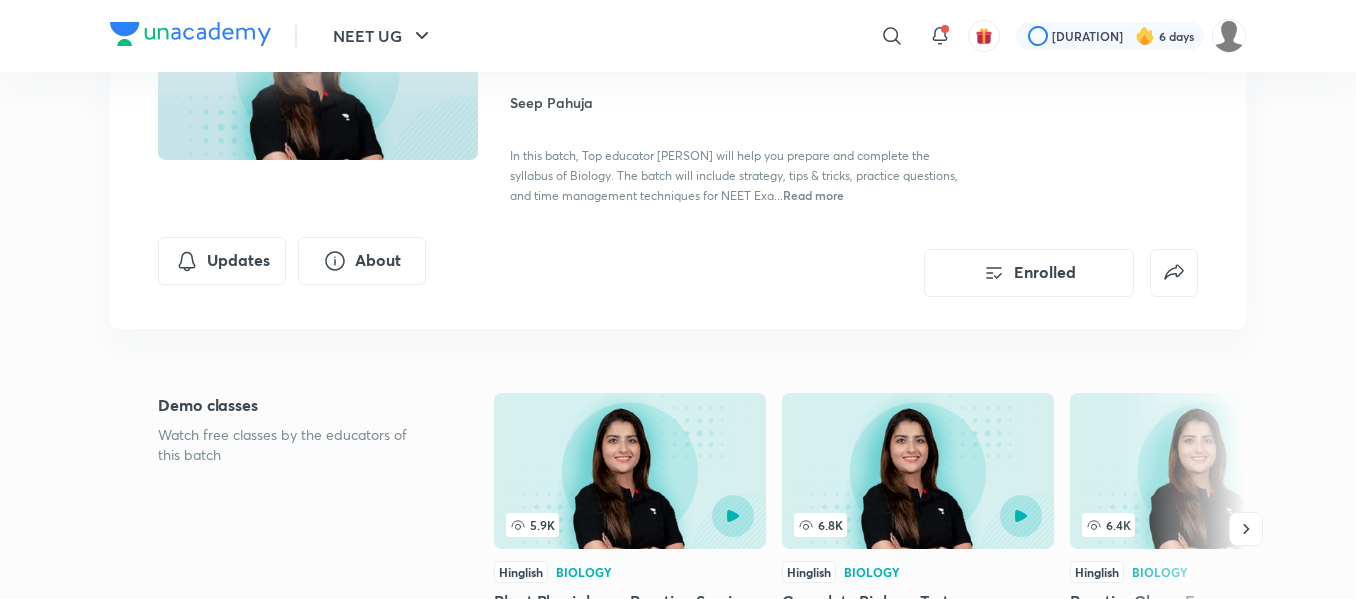 scroll, scrollTop: 237, scrollLeft: 0, axis: vertical 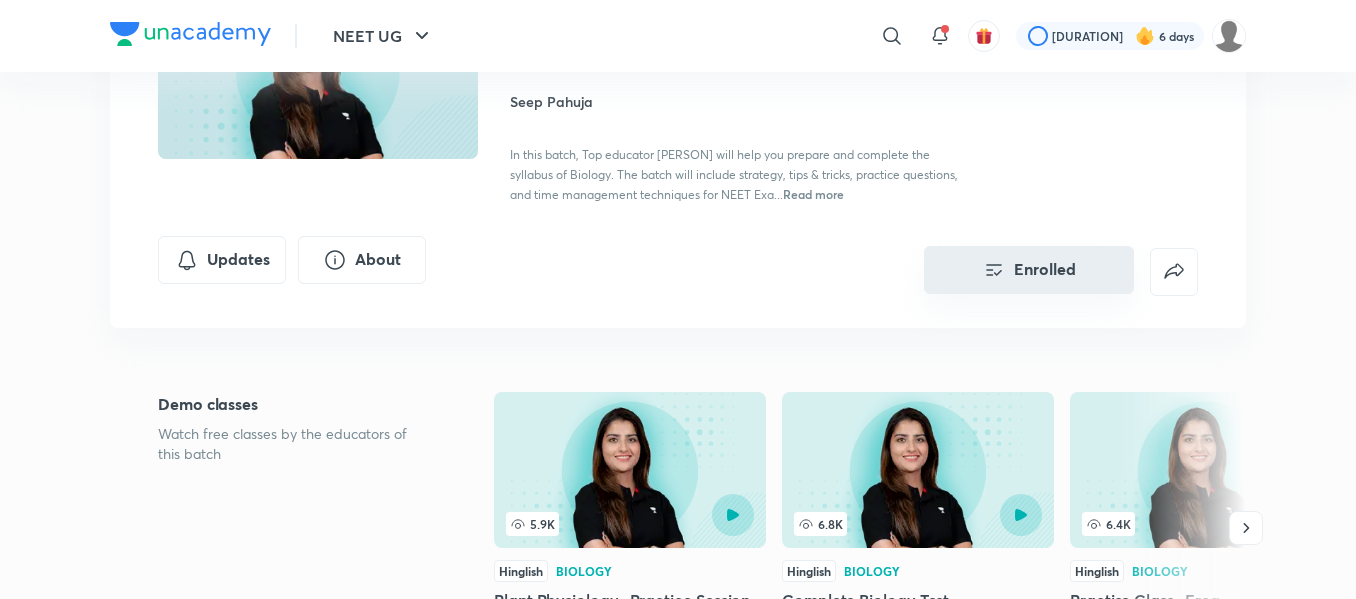 drag, startPoint x: 539, startPoint y: 436, endPoint x: 1112, endPoint y: 295, distance: 590.0932 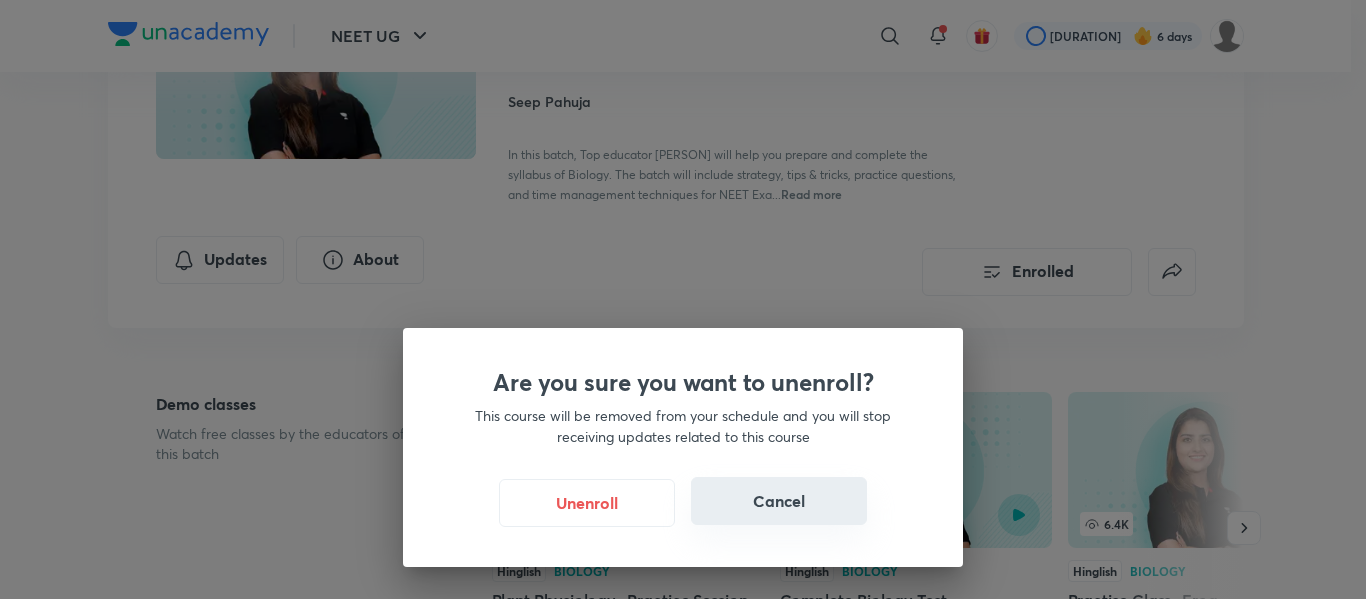 click on "Cancel" at bounding box center [779, 501] 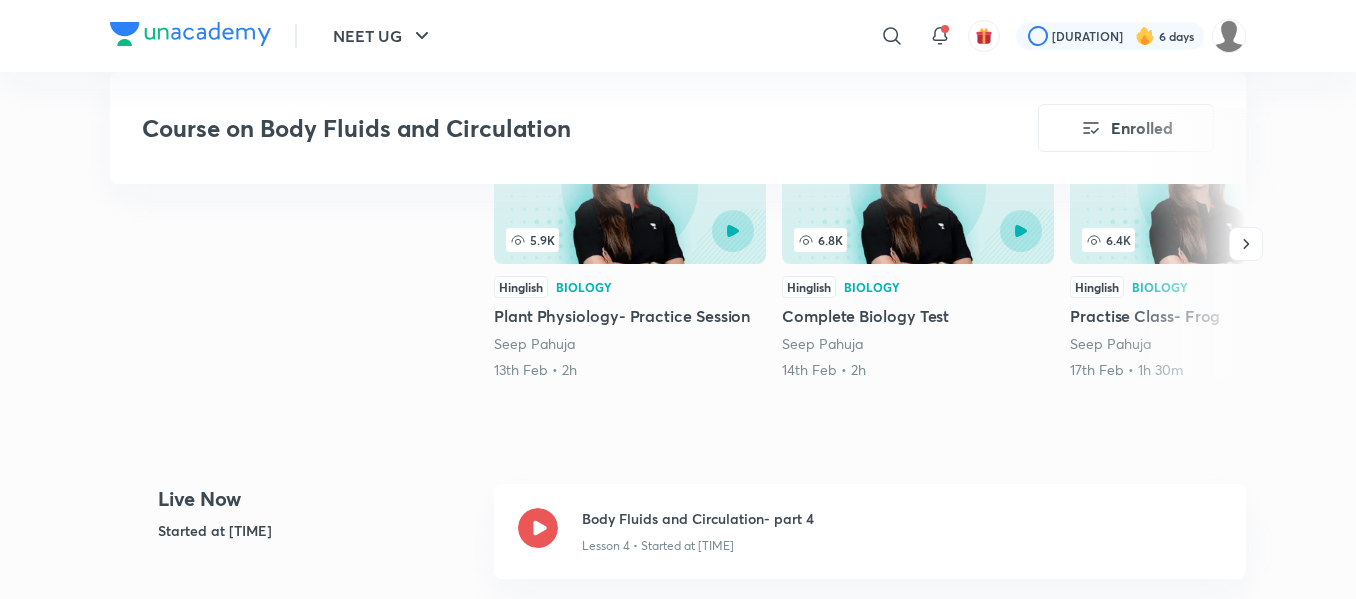 scroll, scrollTop: 547, scrollLeft: 0, axis: vertical 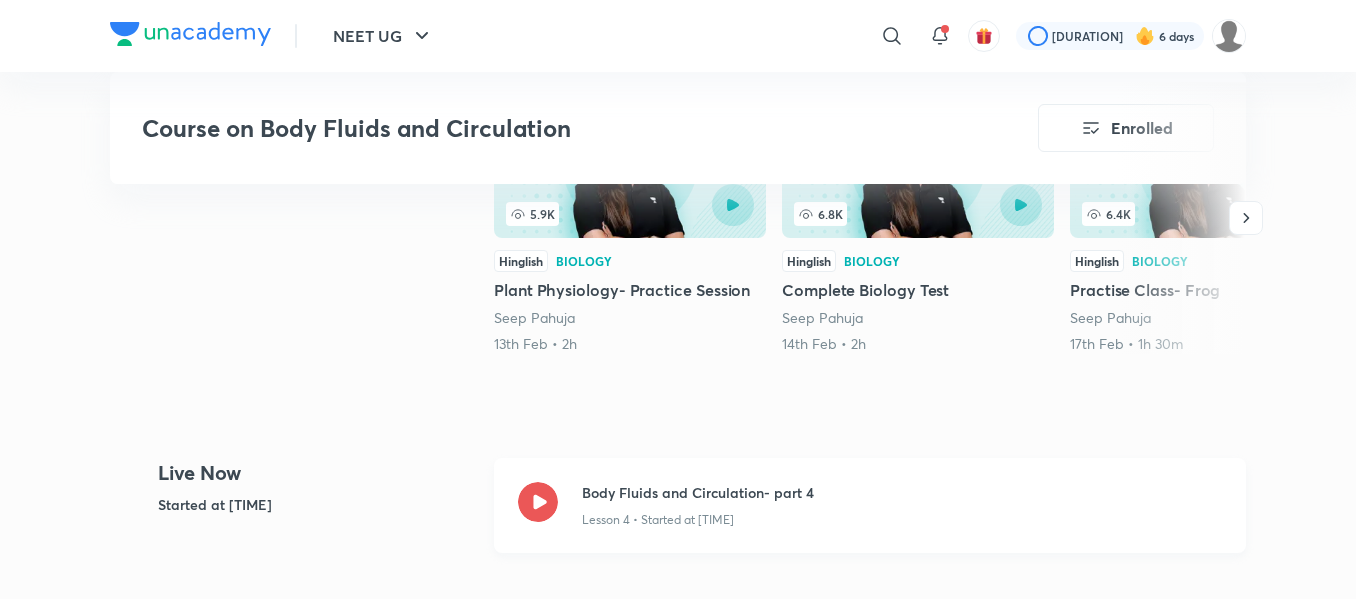 click 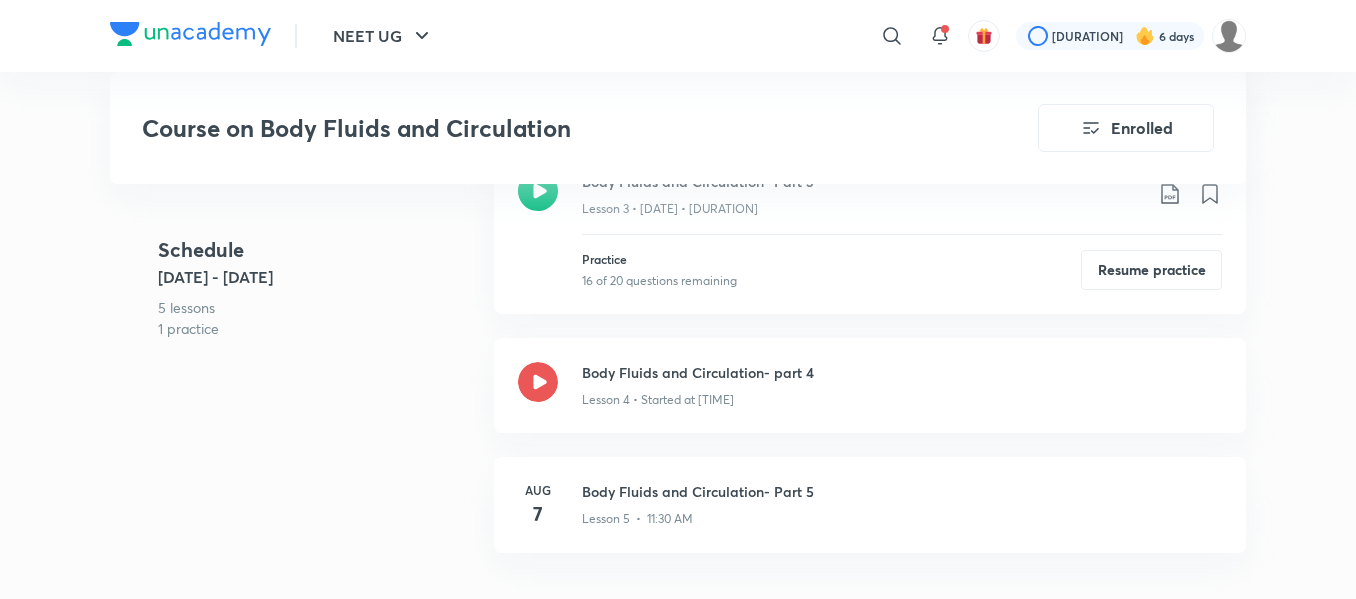 scroll, scrollTop: 1324, scrollLeft: 0, axis: vertical 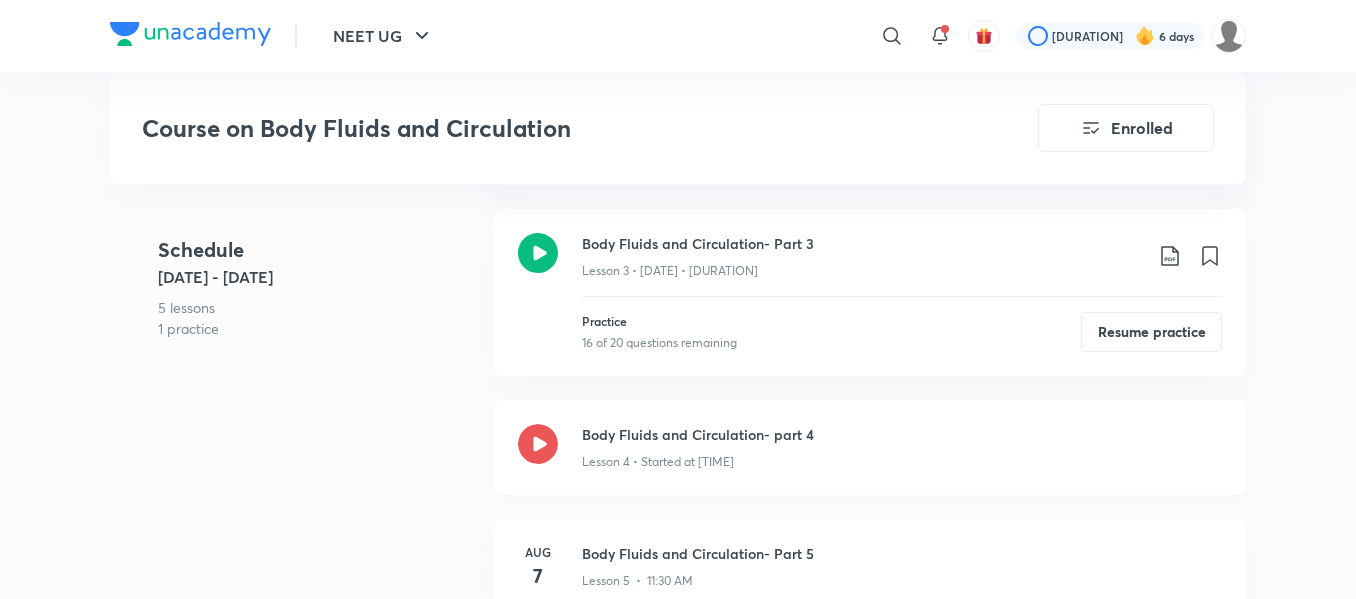 click 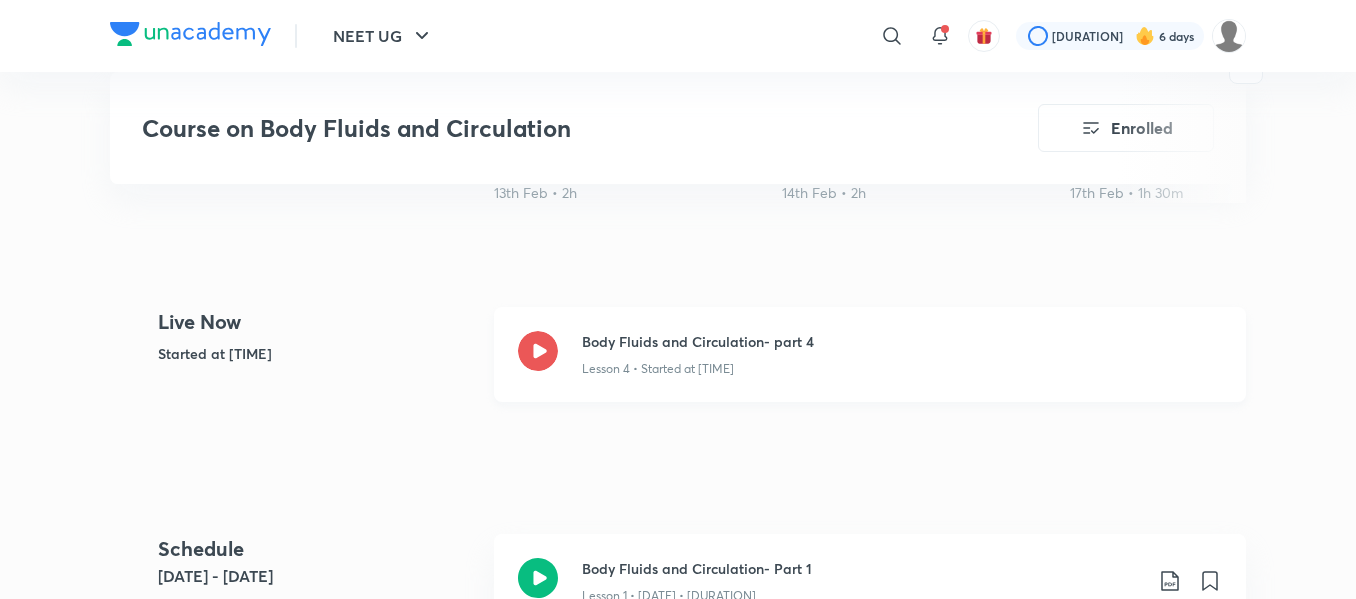 scroll, scrollTop: 699, scrollLeft: 0, axis: vertical 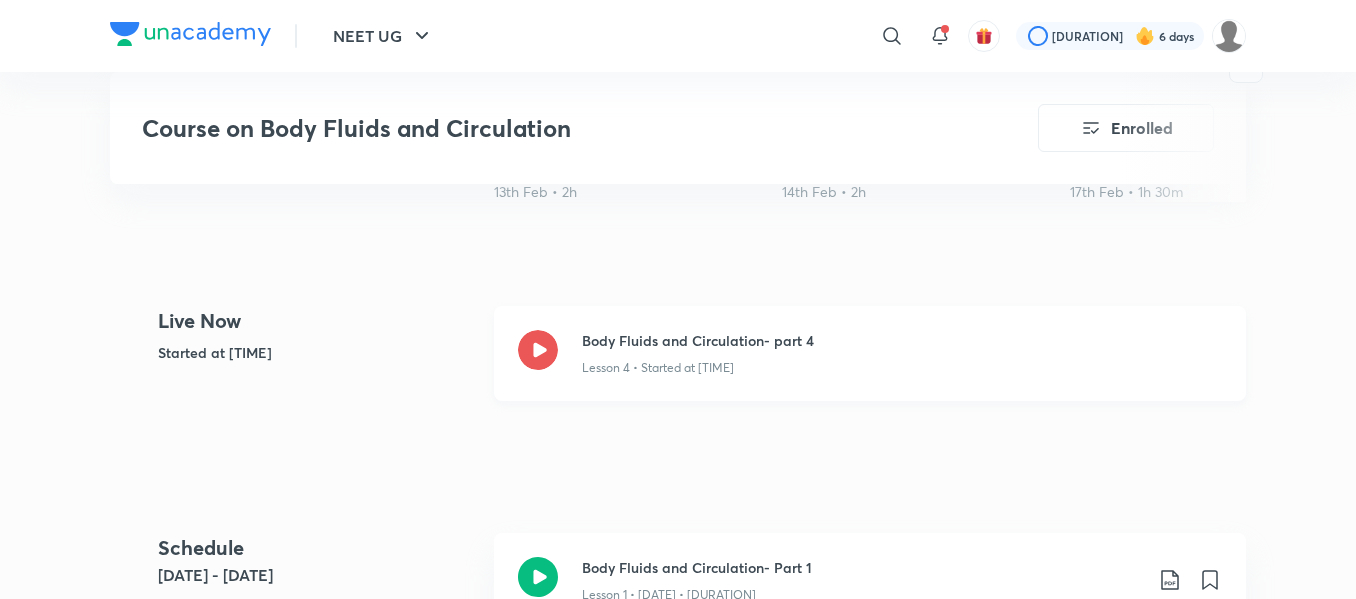 click 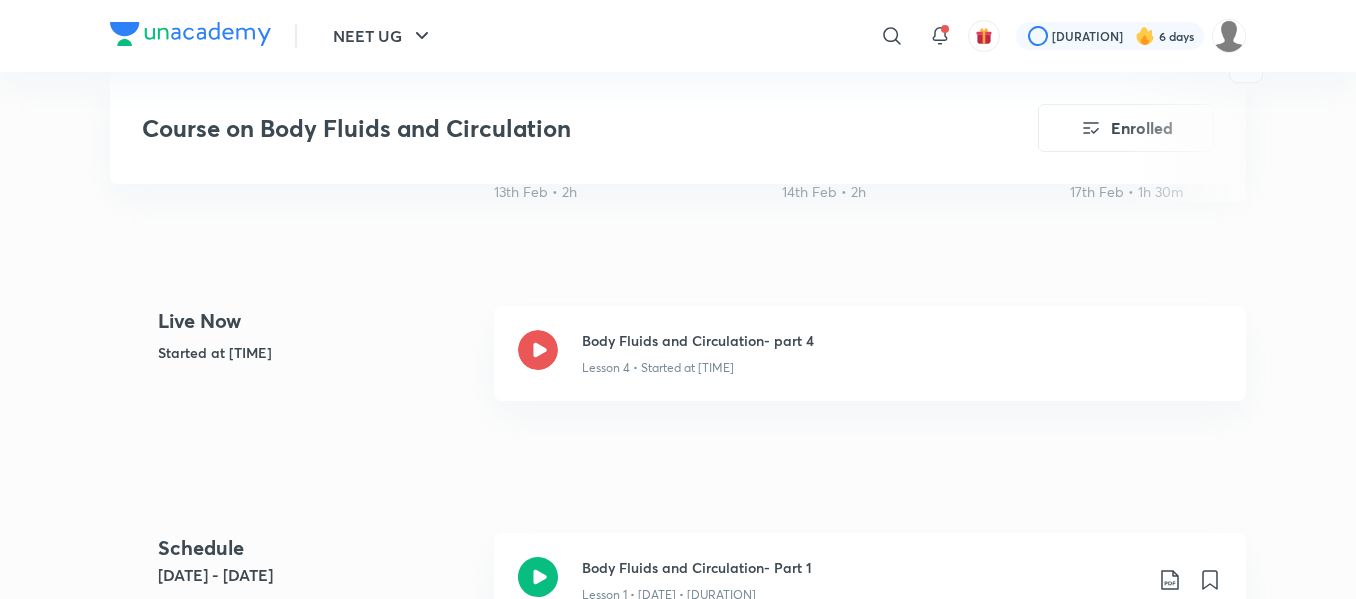 scroll, scrollTop: 0, scrollLeft: 0, axis: both 